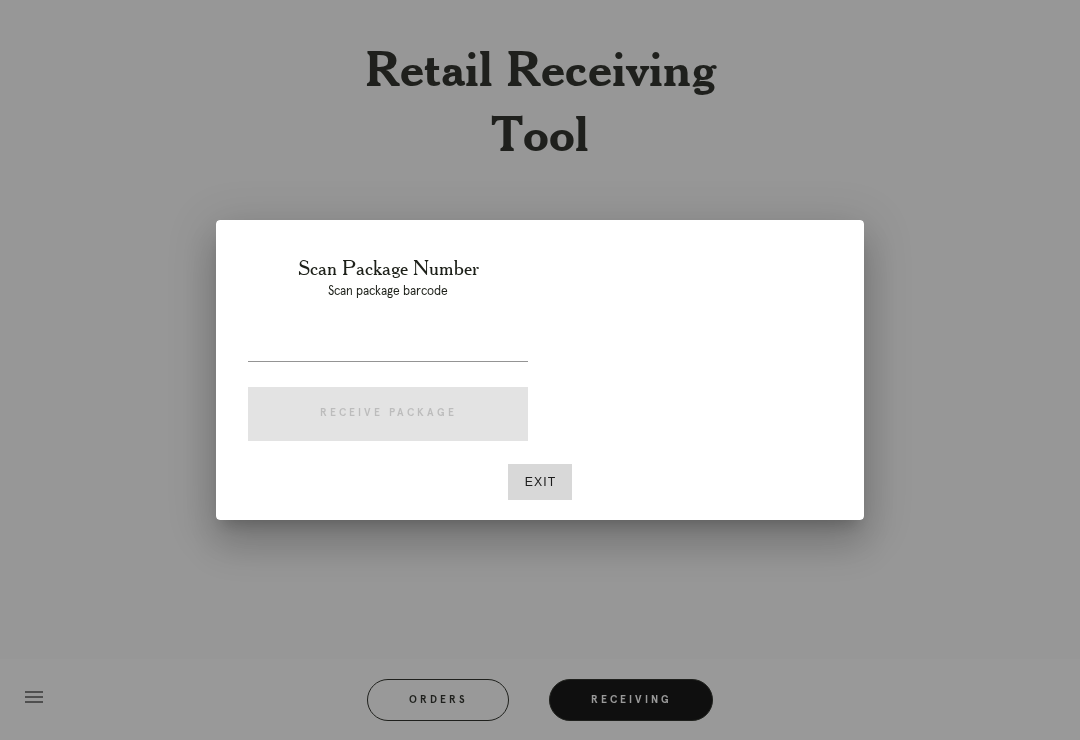 scroll, scrollTop: 0, scrollLeft: 0, axis: both 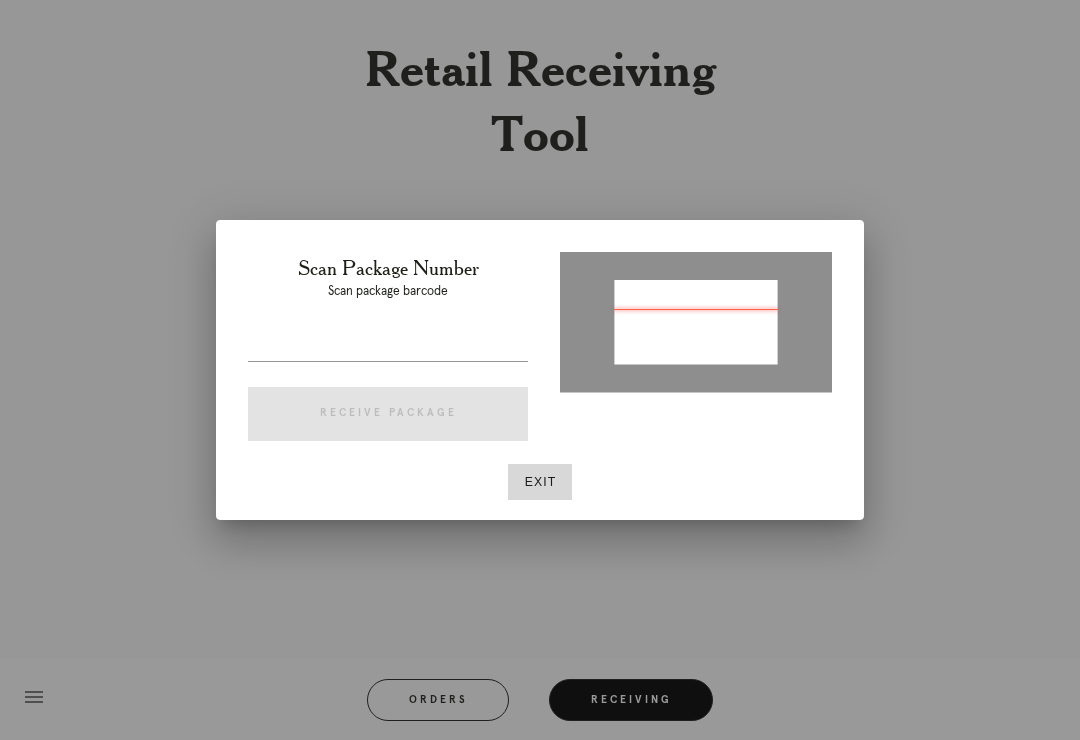 type on "[NUMBER]" 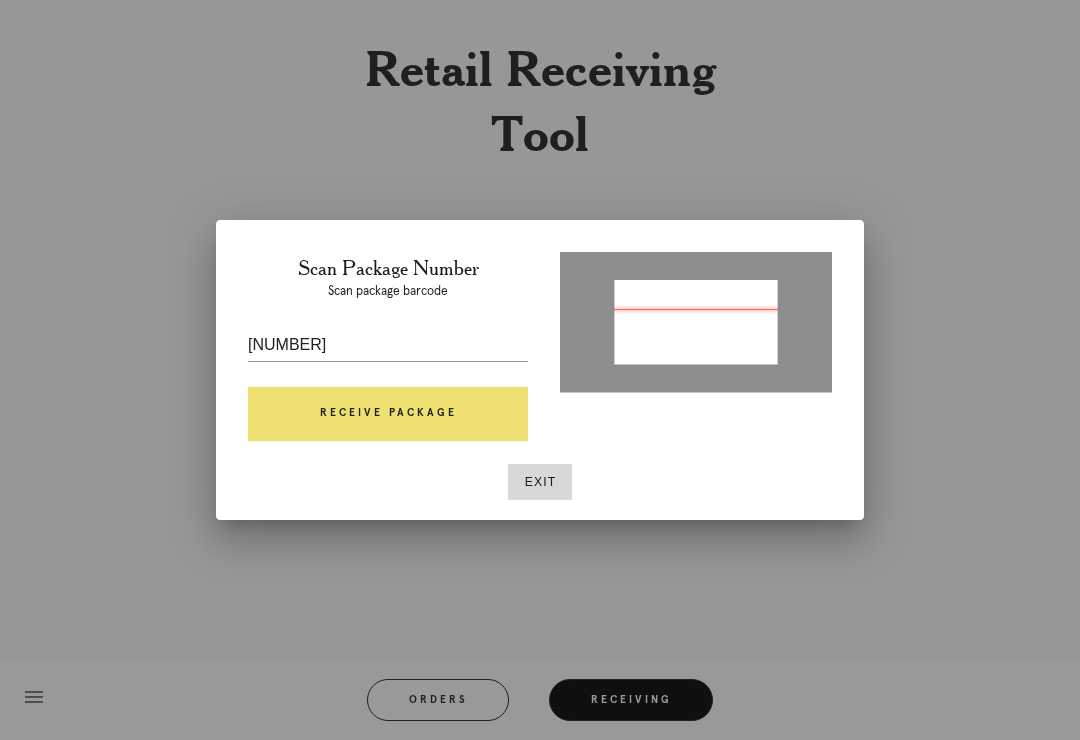 click on "Receive Package" at bounding box center (388, 414) 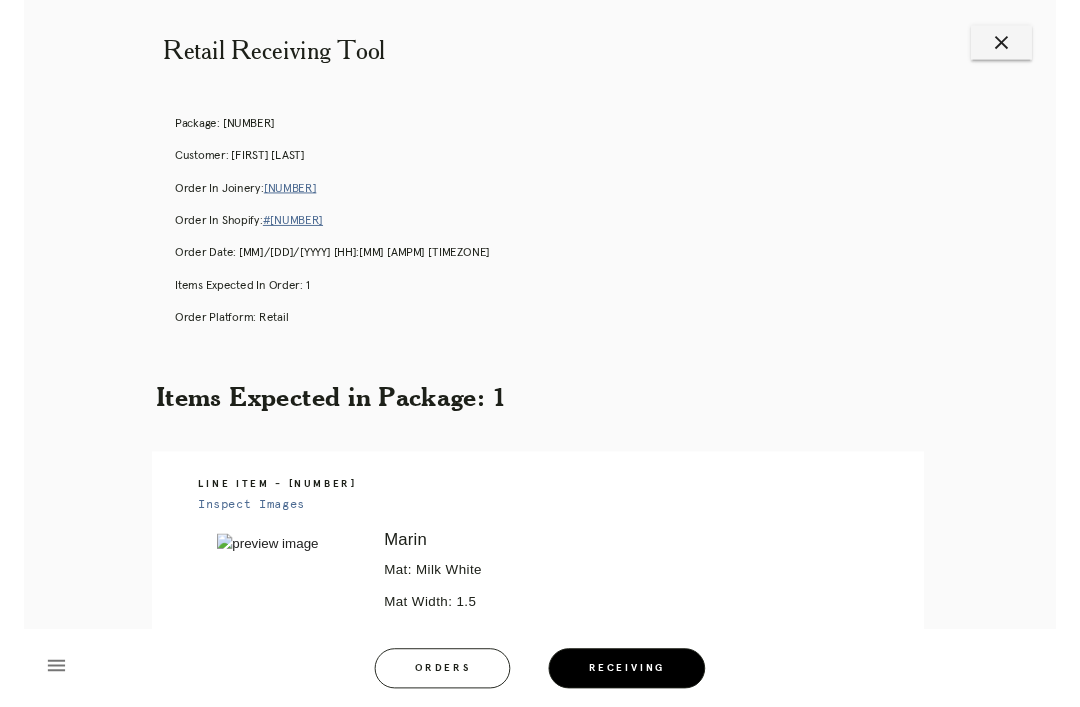 scroll, scrollTop: 0, scrollLeft: 0, axis: both 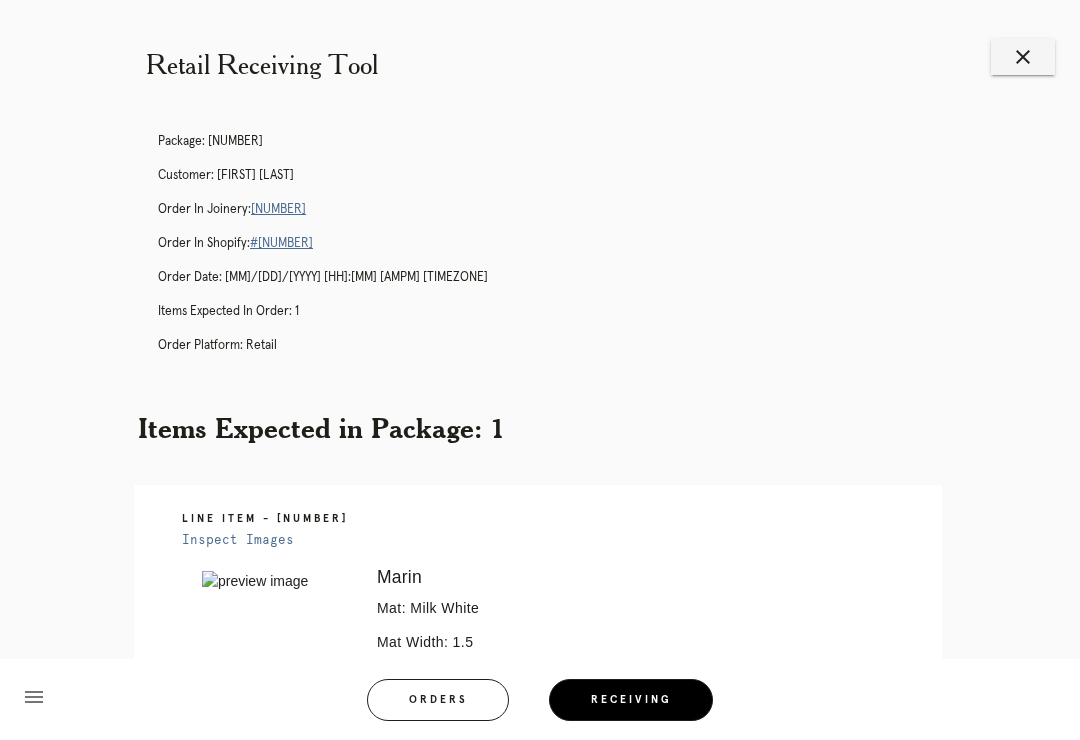 click on "R642700623" at bounding box center (278, 209) 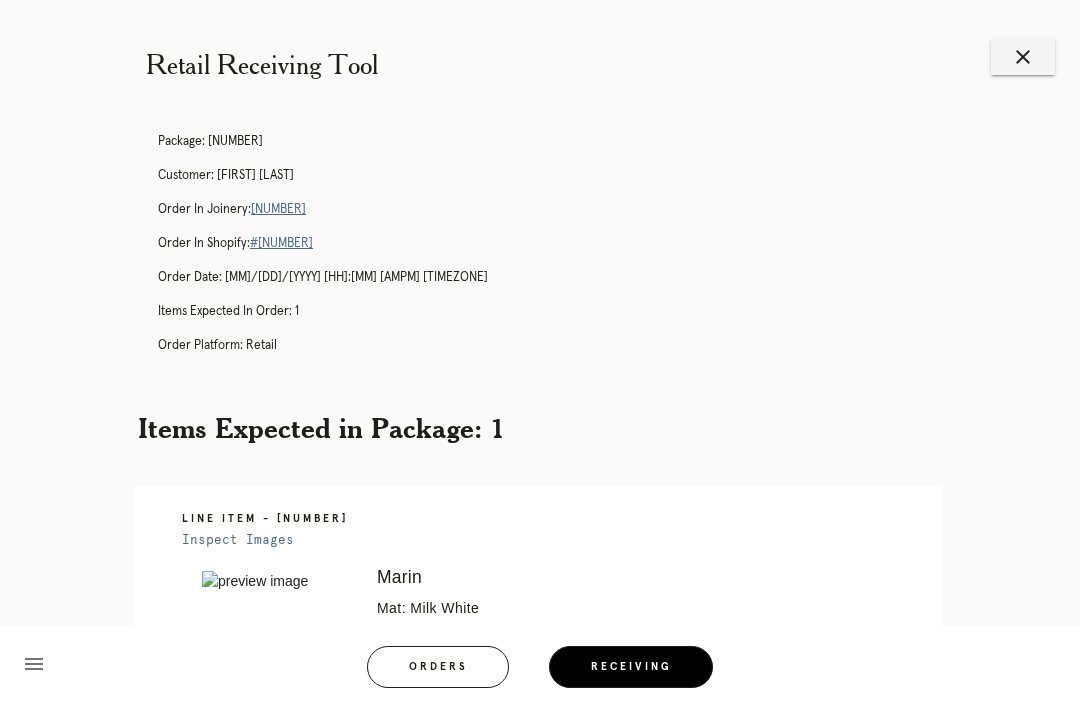 click on "close" at bounding box center [1023, 57] 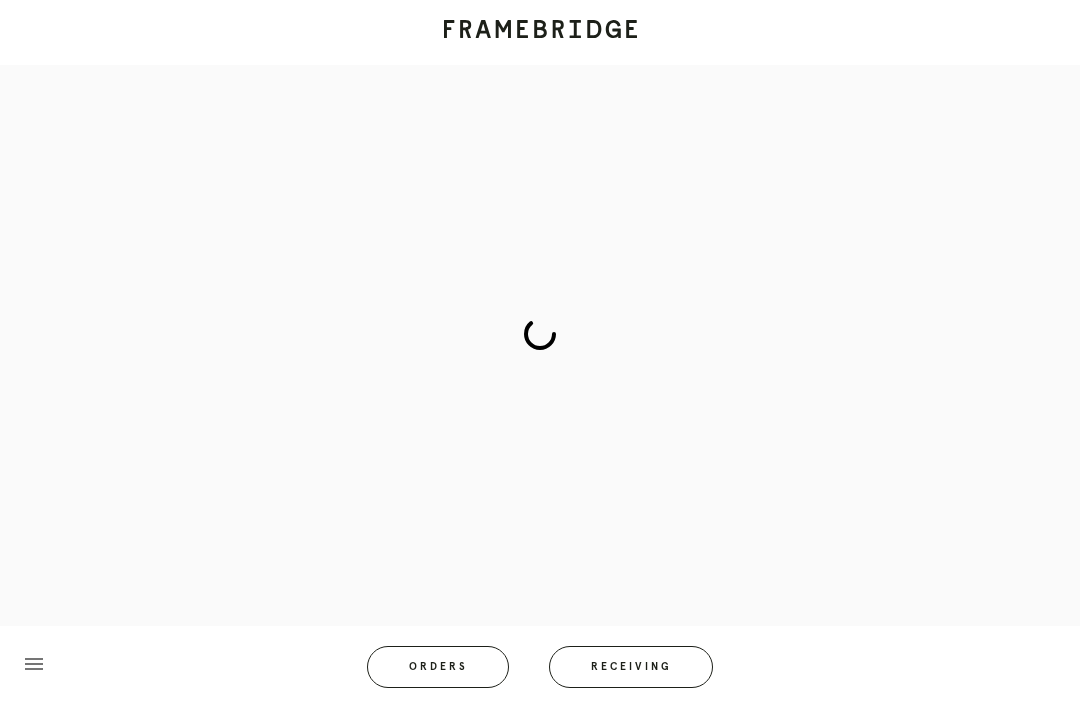 scroll, scrollTop: 0, scrollLeft: 0, axis: both 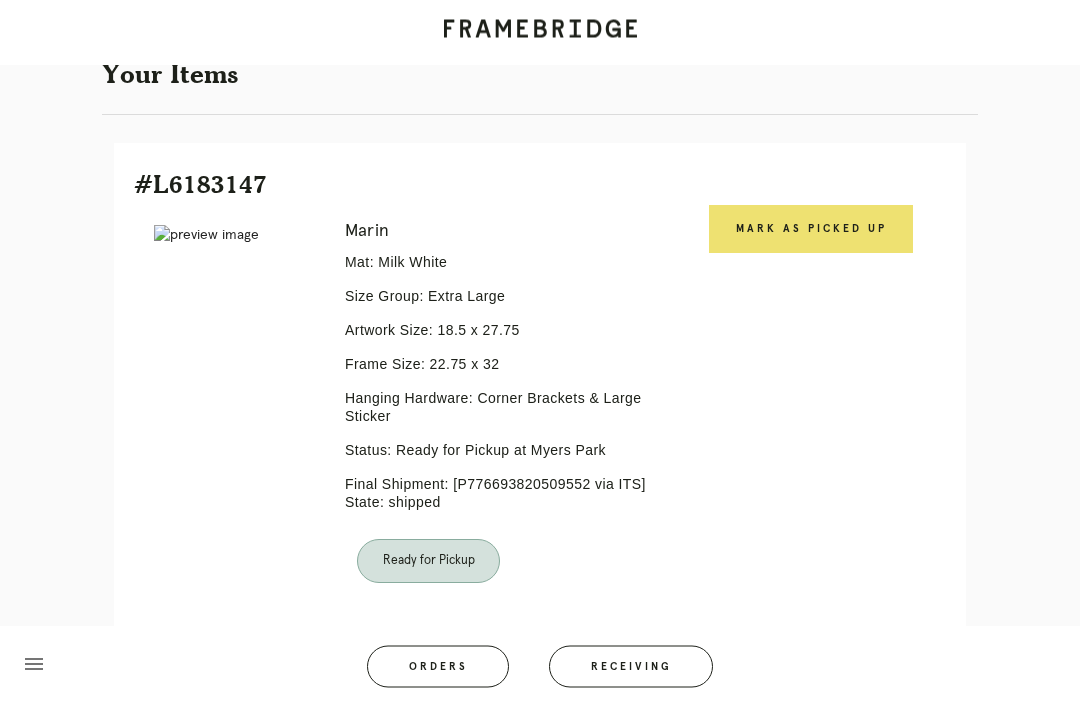 click on "Mark as Picked Up" at bounding box center [811, 230] 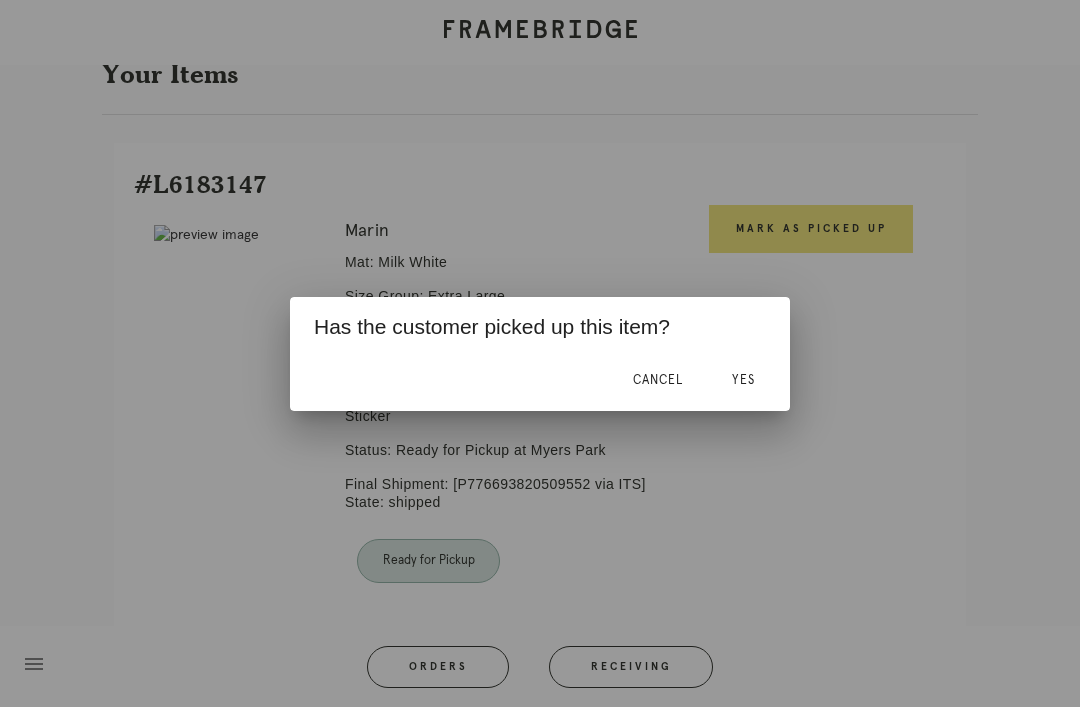click on "Yes" at bounding box center (743, 380) 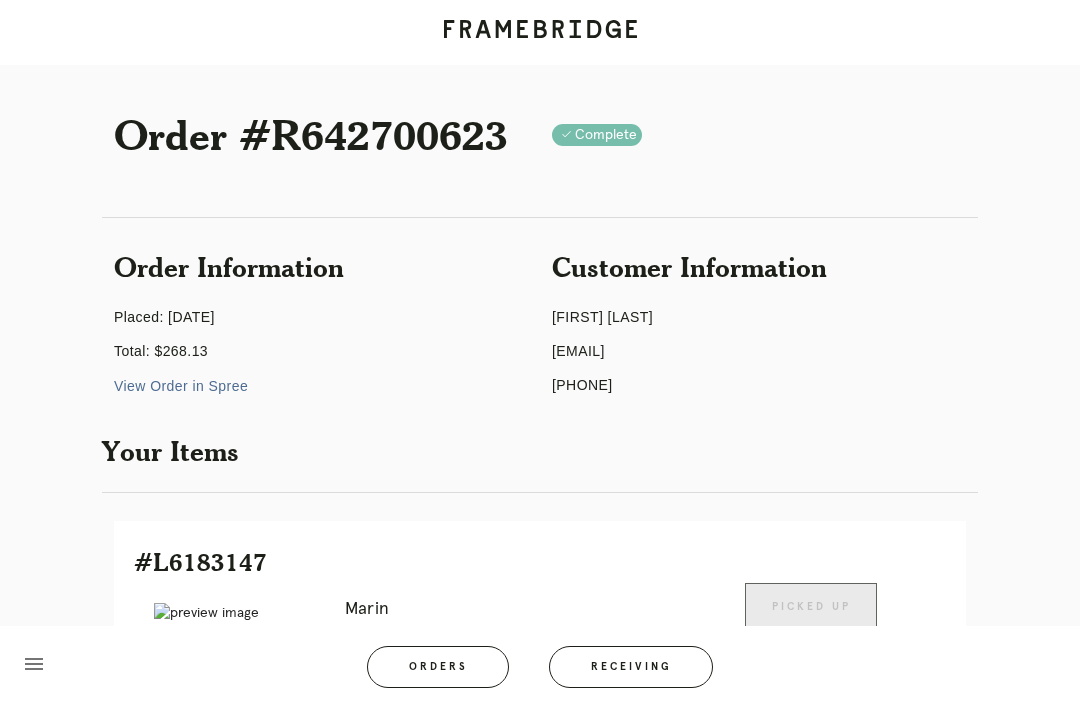 scroll, scrollTop: 0, scrollLeft: 0, axis: both 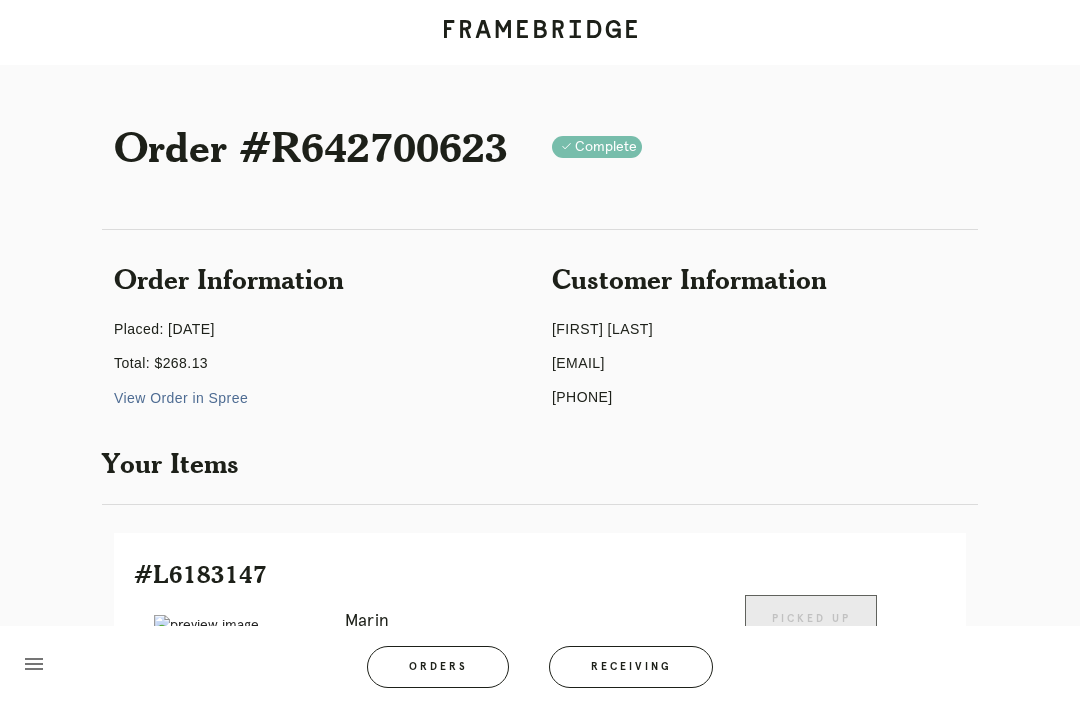 click on "View Order in Spree" at bounding box center [181, 398] 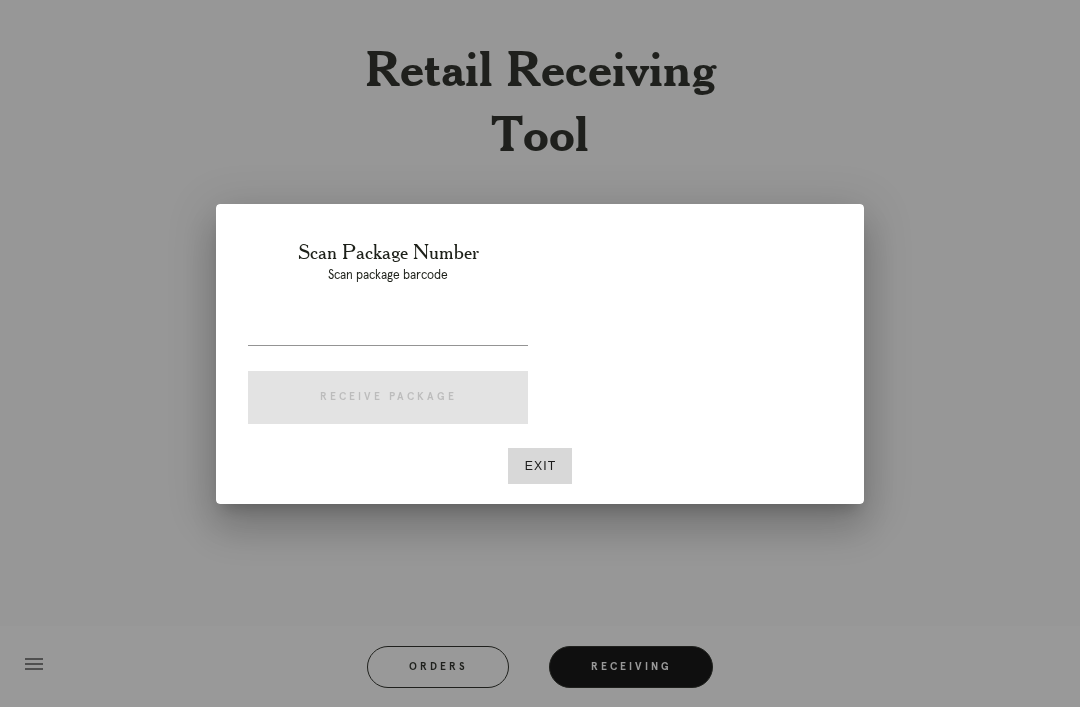 scroll, scrollTop: 0, scrollLeft: 0, axis: both 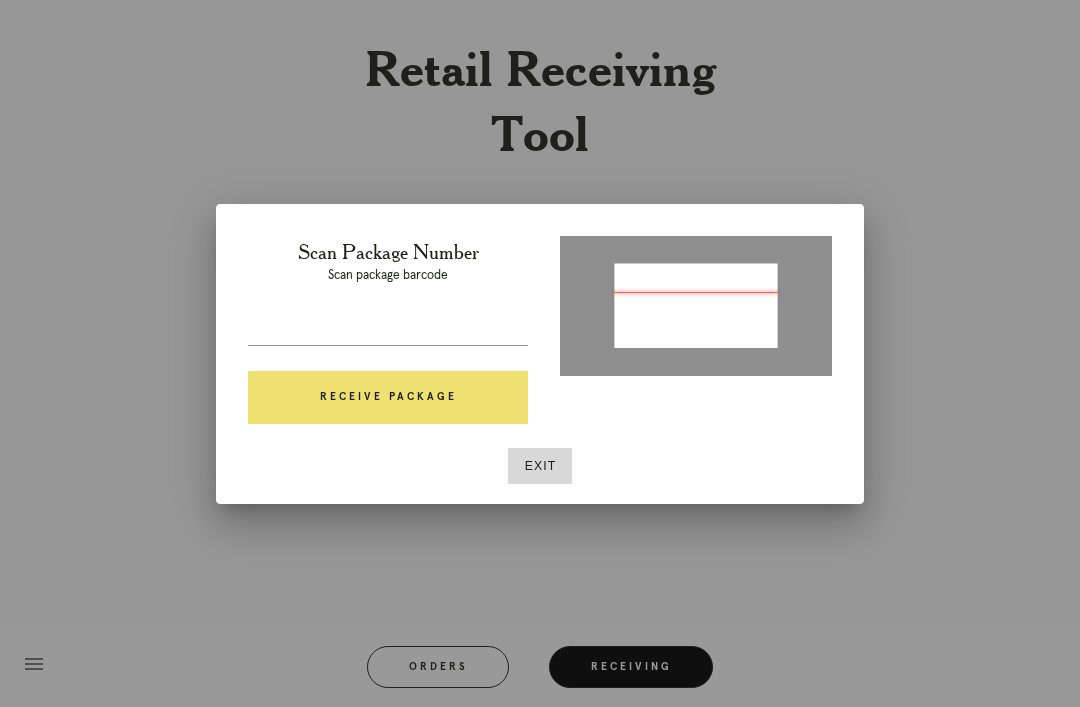 type on "P793143388341981" 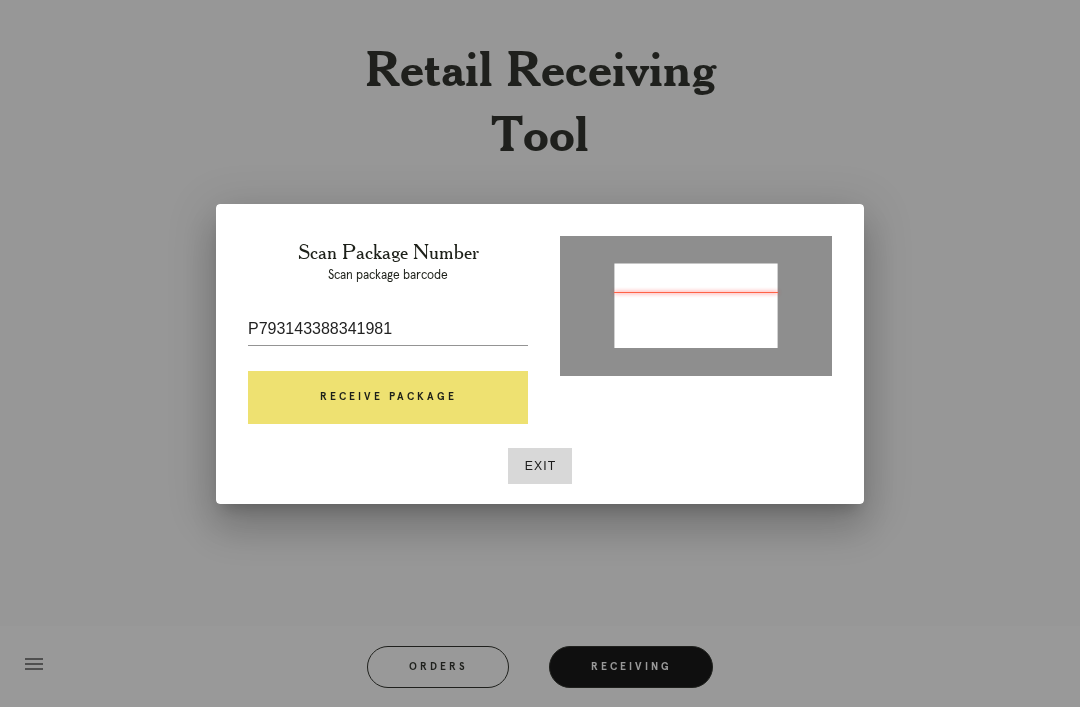click on "Receive Package" at bounding box center [388, 398] 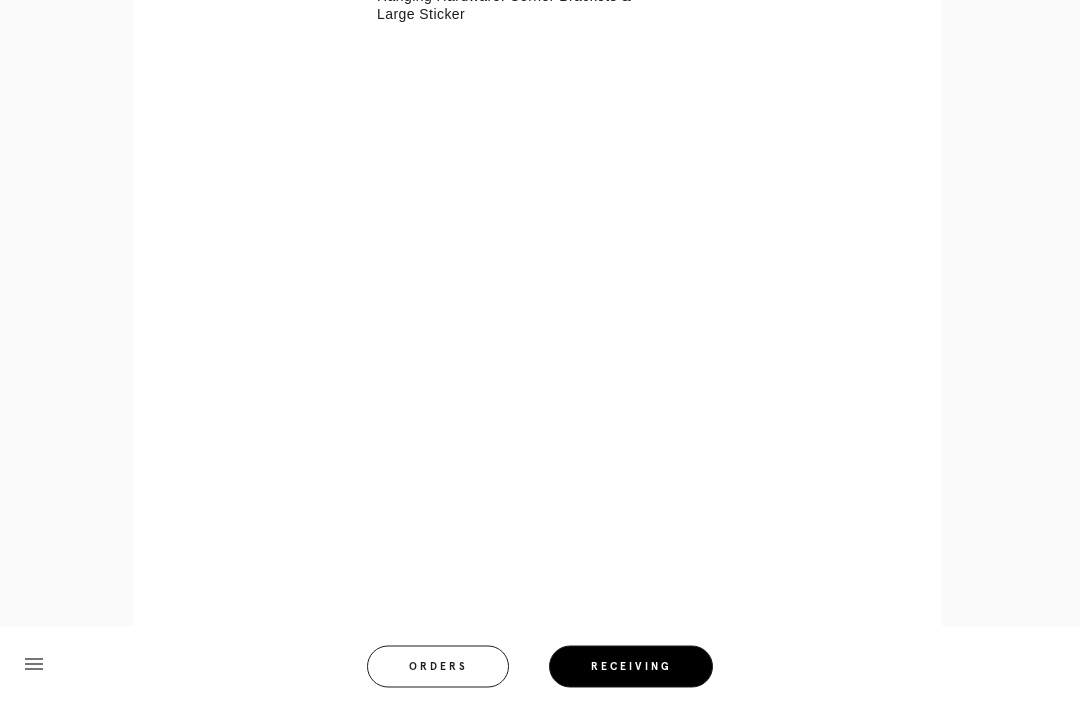 scroll, scrollTop: 814, scrollLeft: 0, axis: vertical 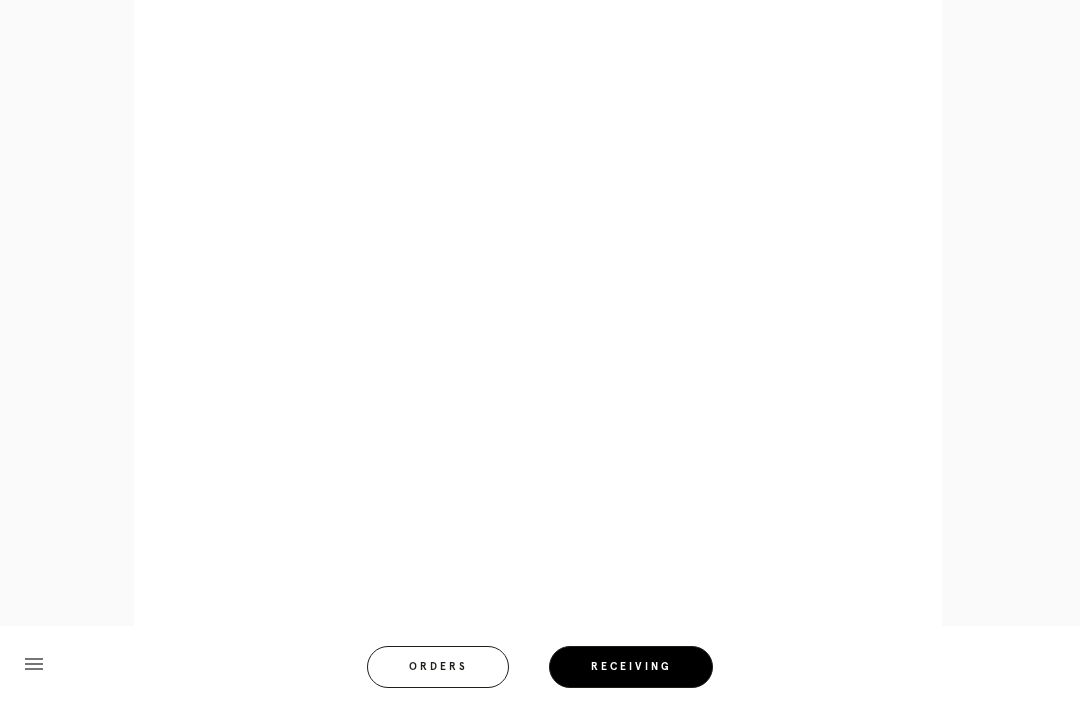 click on "menu
Orders
Receiving
Logged in as:   chloe.holliday@framebridge.com   Myers Park
Logout" at bounding box center (540, 673) 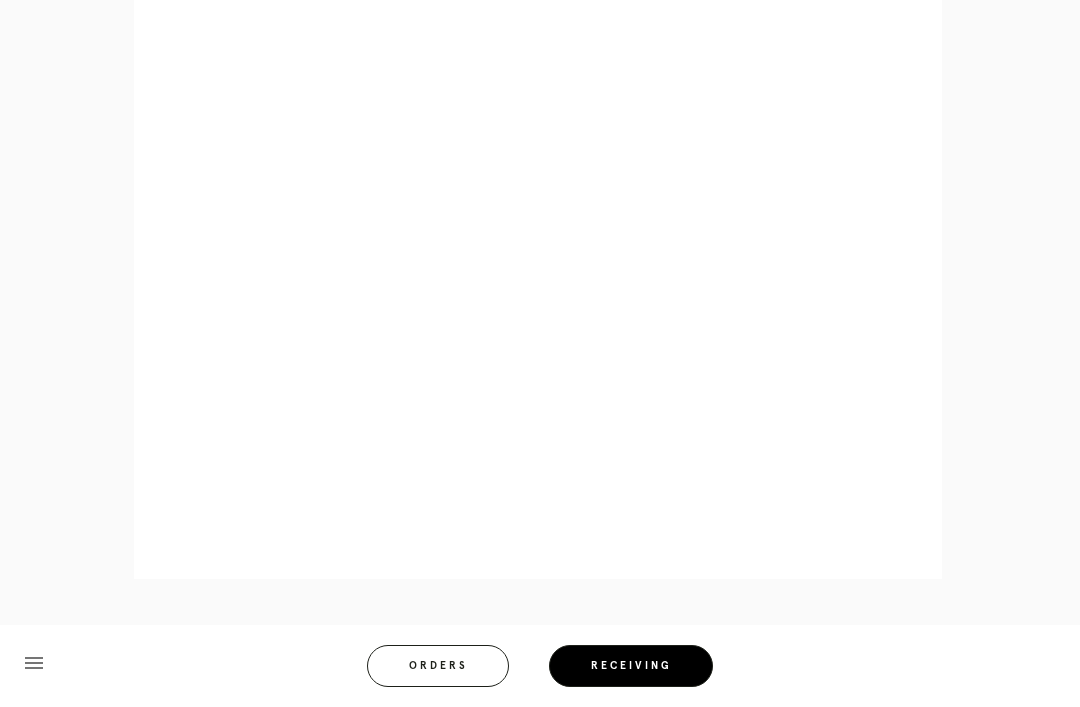 scroll, scrollTop: 922, scrollLeft: 0, axis: vertical 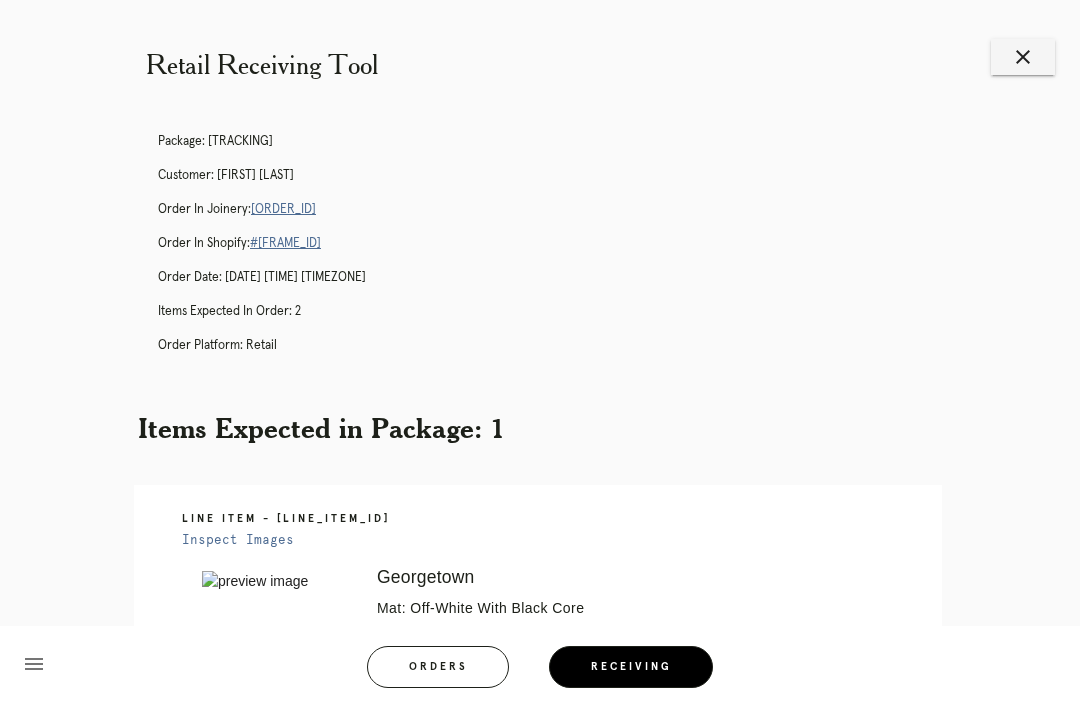 click on "[ORDER_ID]" at bounding box center (283, 209) 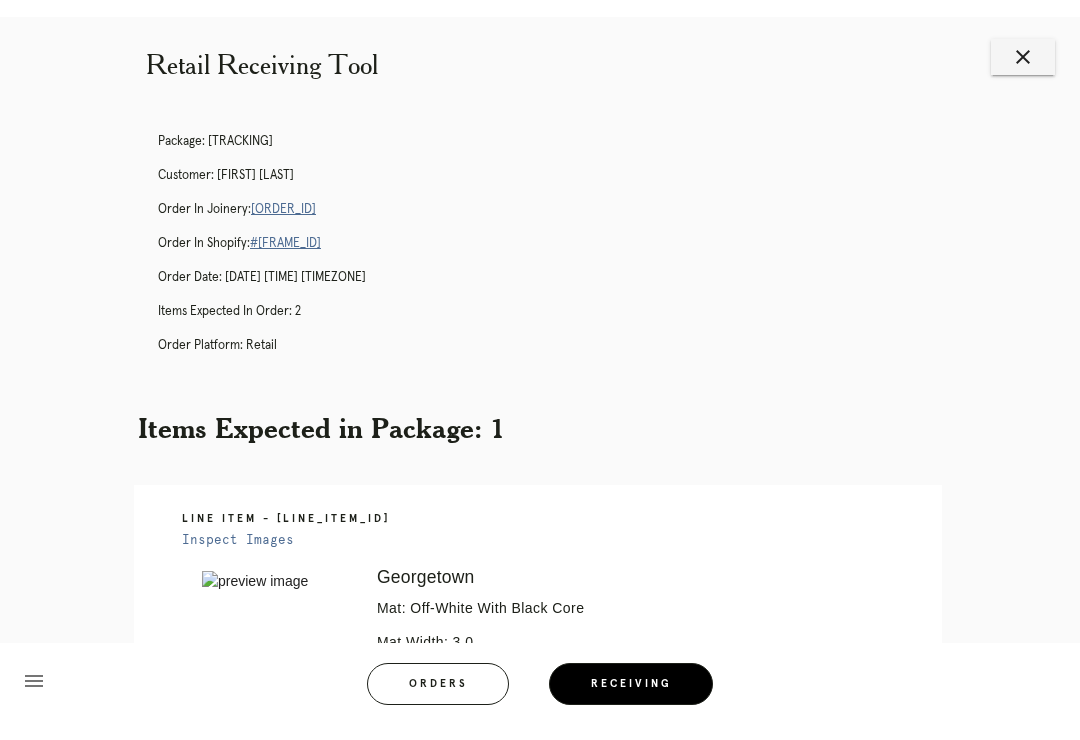 scroll, scrollTop: 0, scrollLeft: 0, axis: both 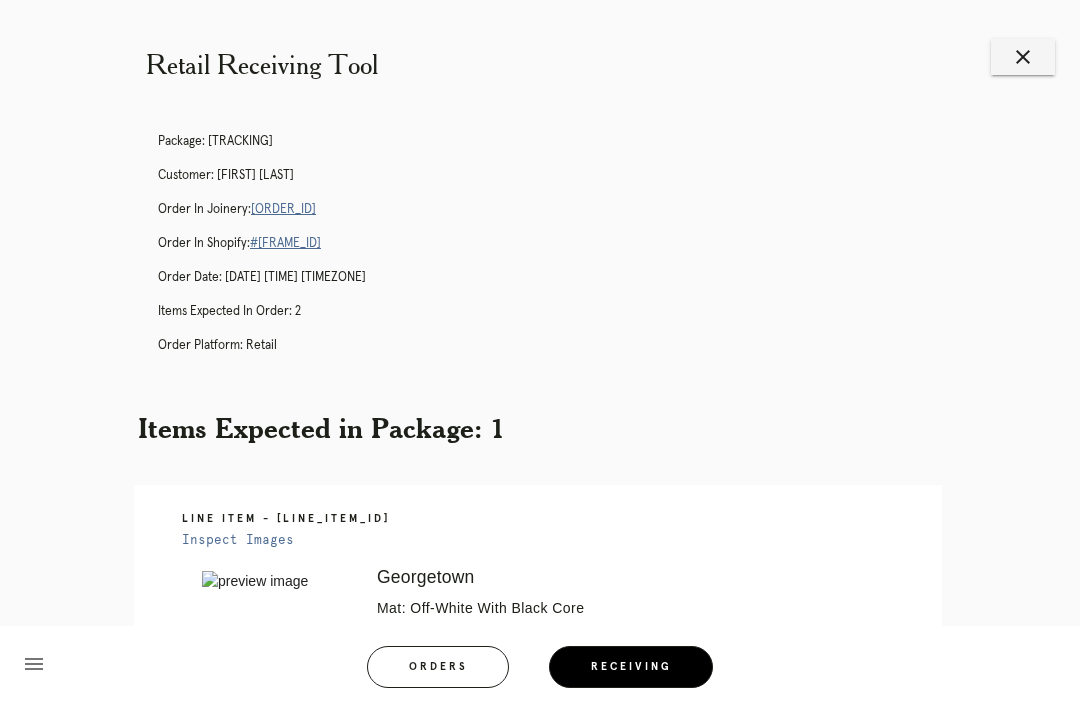 click on "[ORDER_ID]" at bounding box center (283, 209) 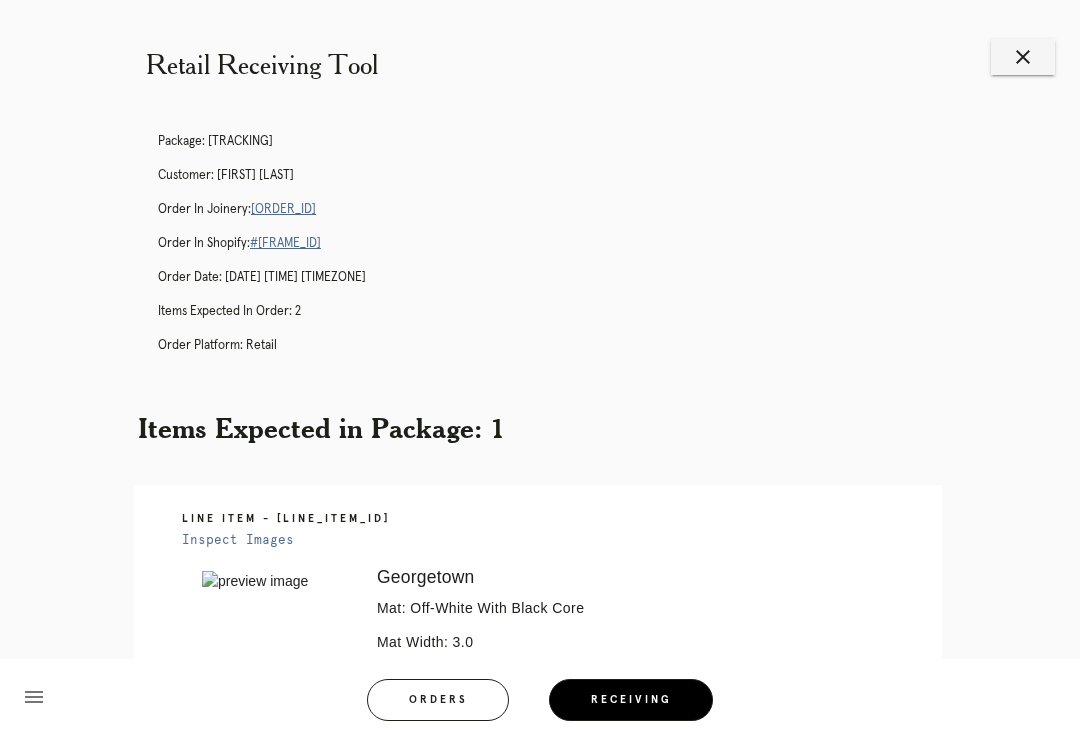 click on "close" at bounding box center (1023, 57) 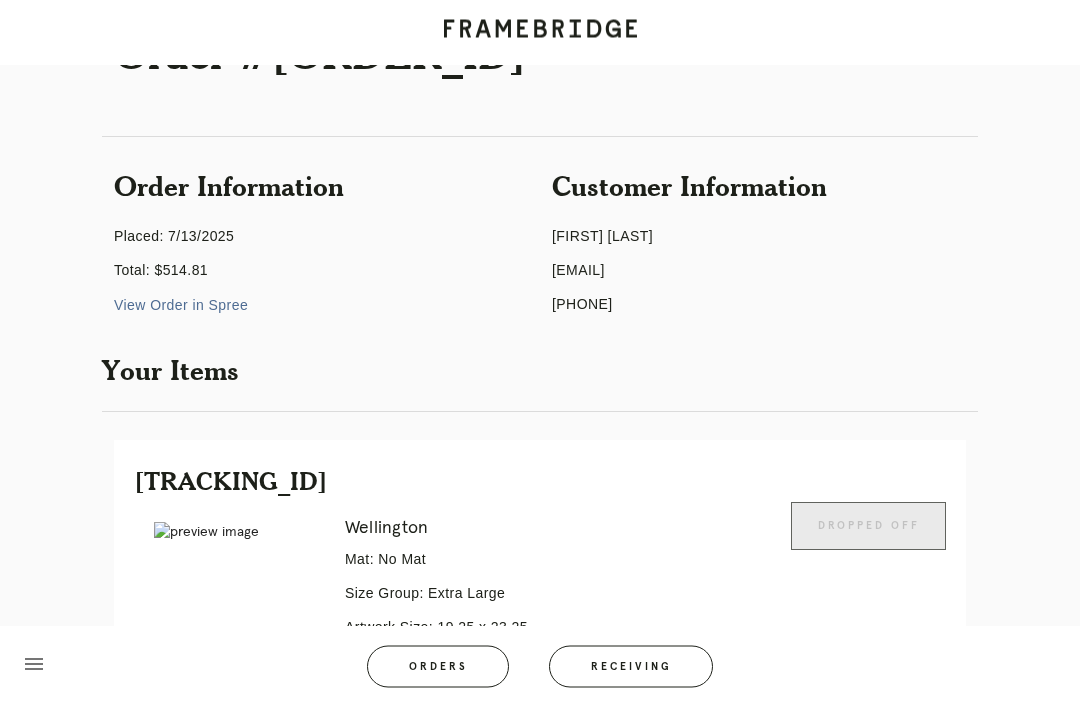 scroll, scrollTop: 0, scrollLeft: 0, axis: both 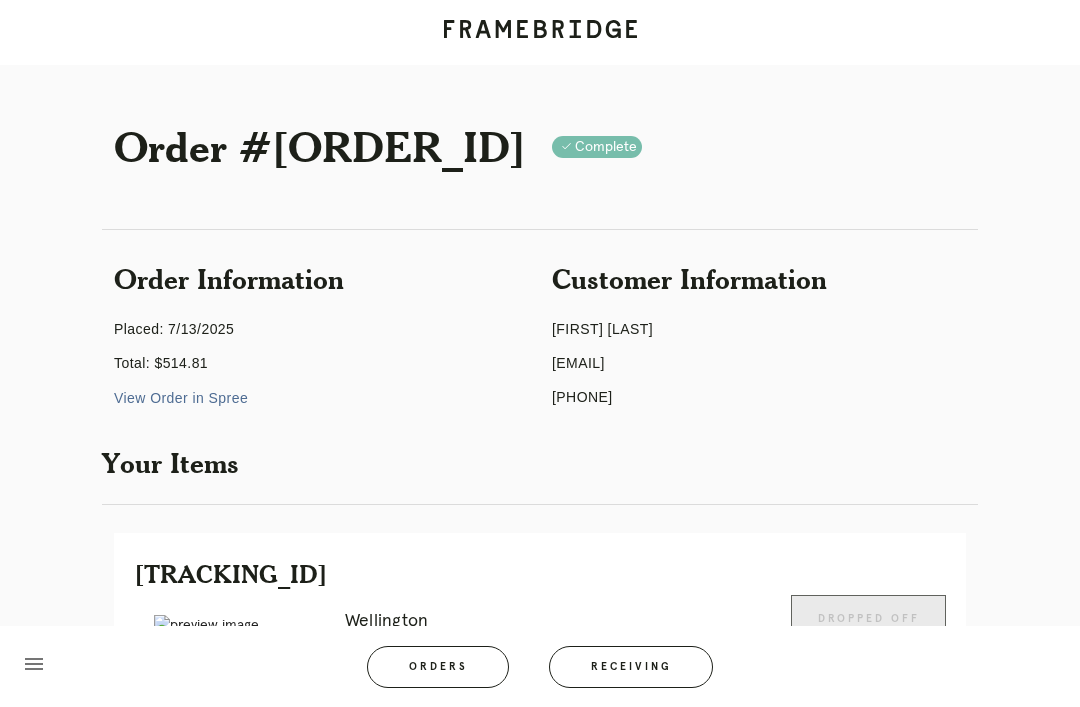 click on "View Order in Spree" at bounding box center (181, 398) 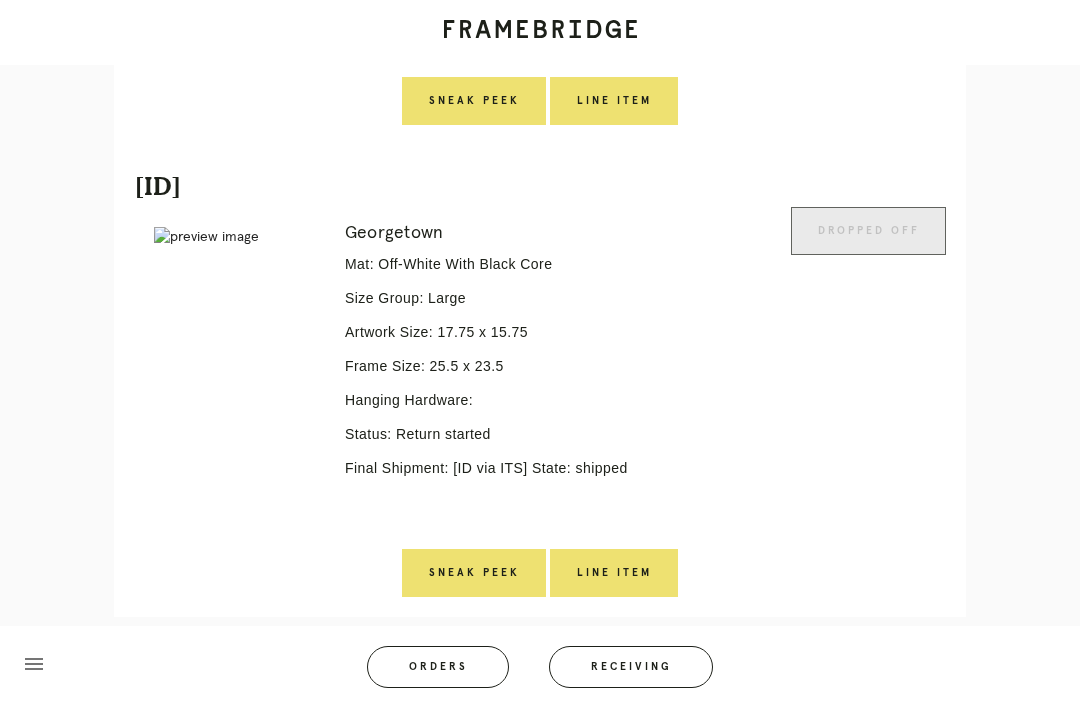 scroll, scrollTop: 870, scrollLeft: 0, axis: vertical 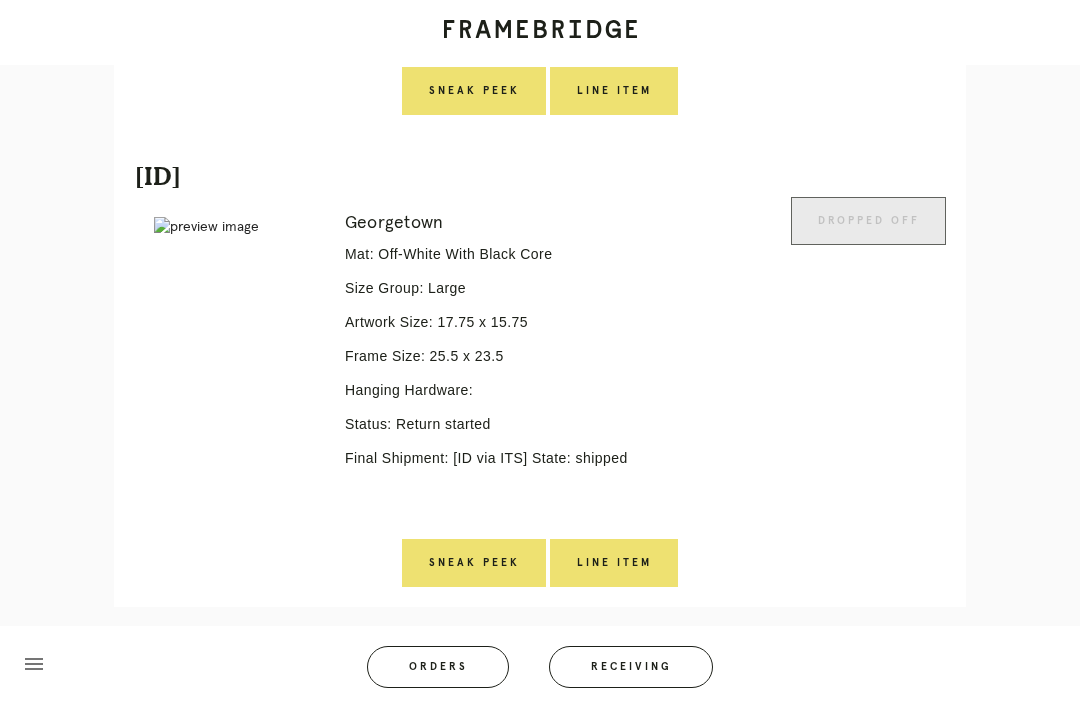 click on "Line Item" at bounding box center (614, 563) 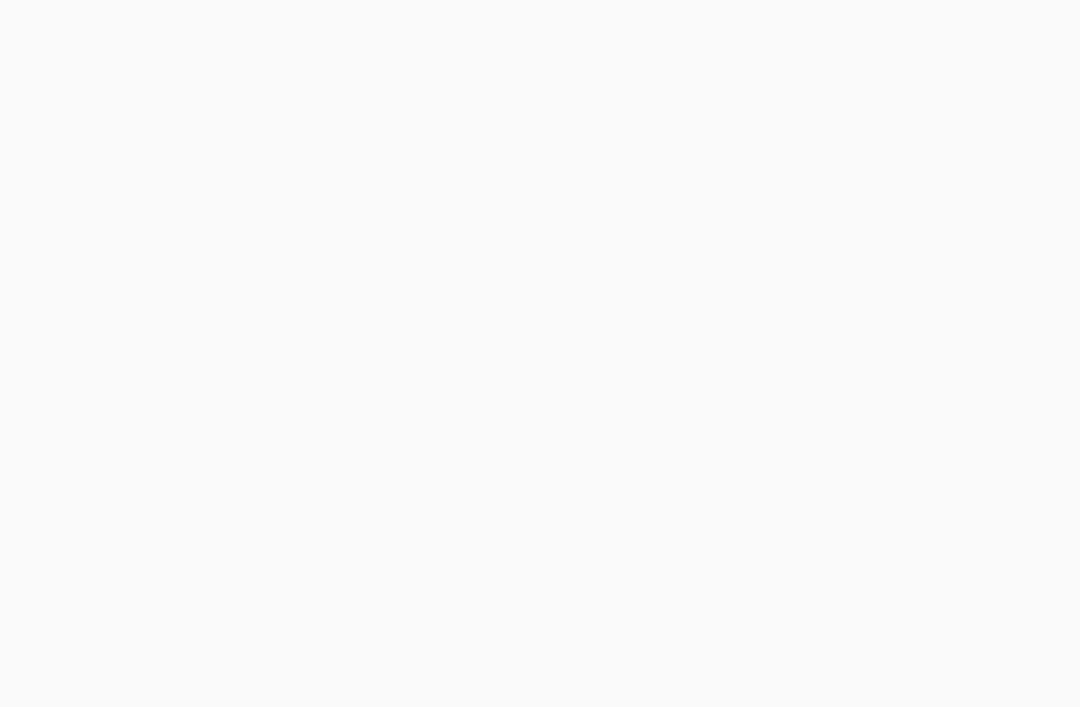 scroll, scrollTop: 0, scrollLeft: 0, axis: both 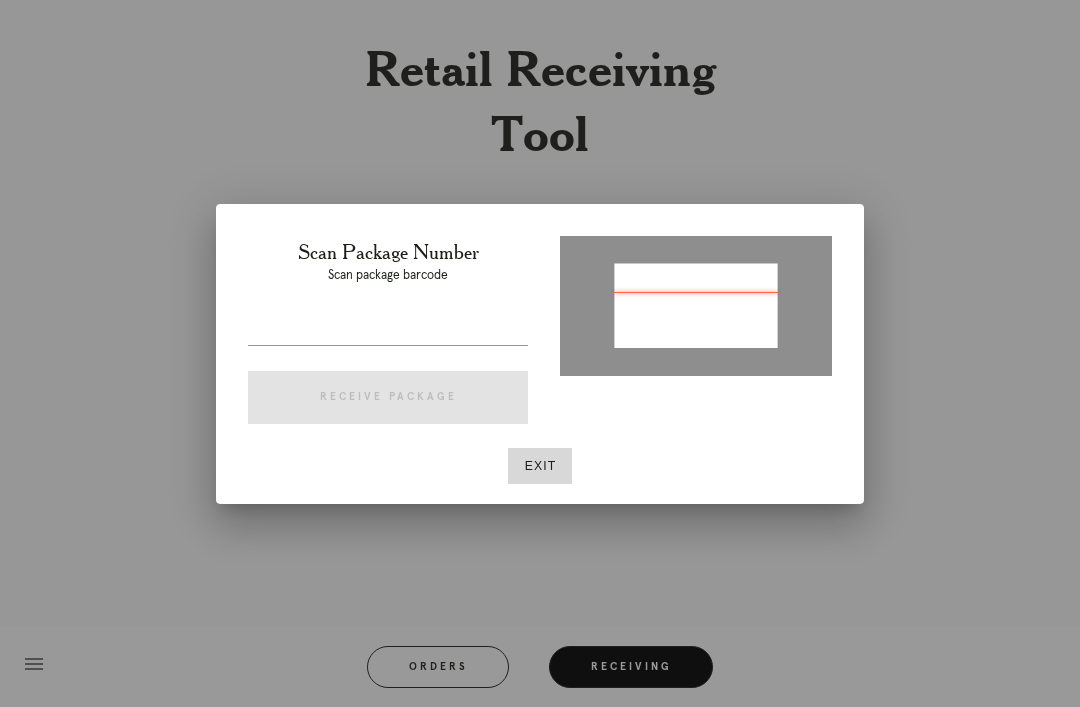 click on "Exit" at bounding box center [540, 466] 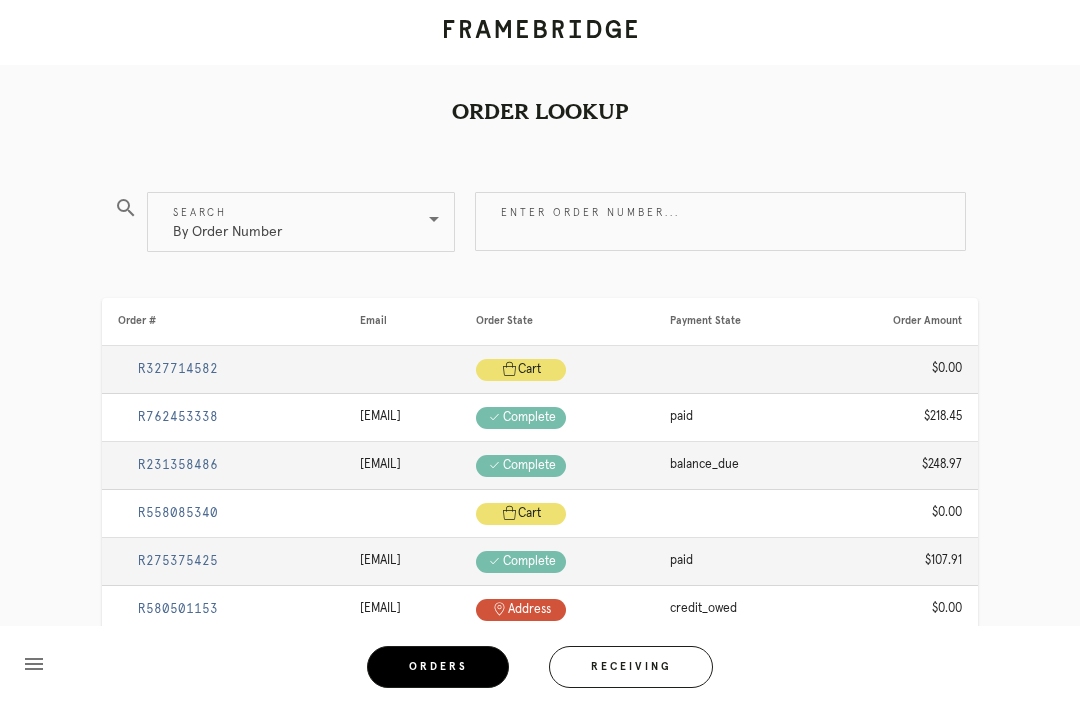 click on "By Order Number" at bounding box center (287, 222) 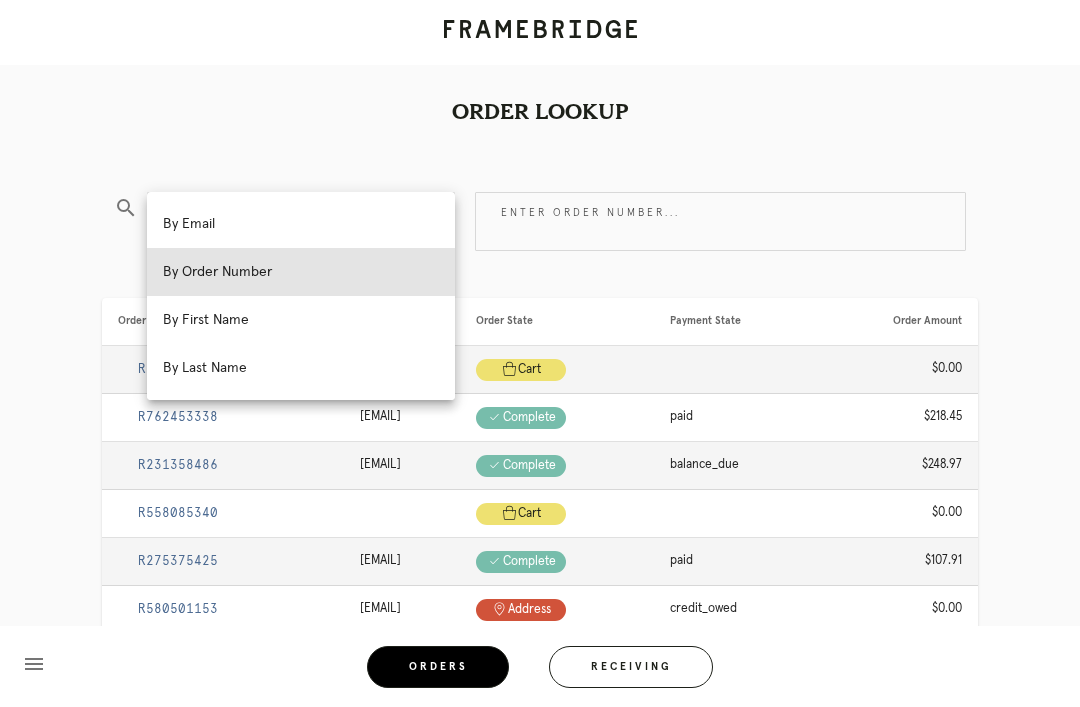 click on "By Email" at bounding box center [301, 224] 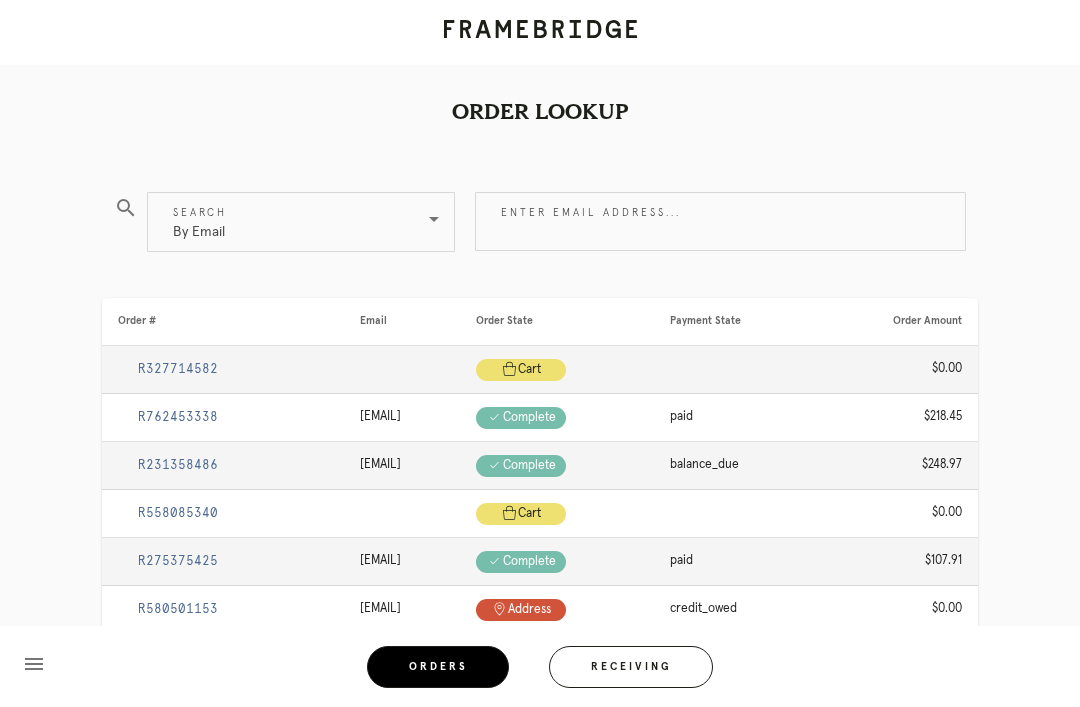 click on "By Email" at bounding box center [287, 222] 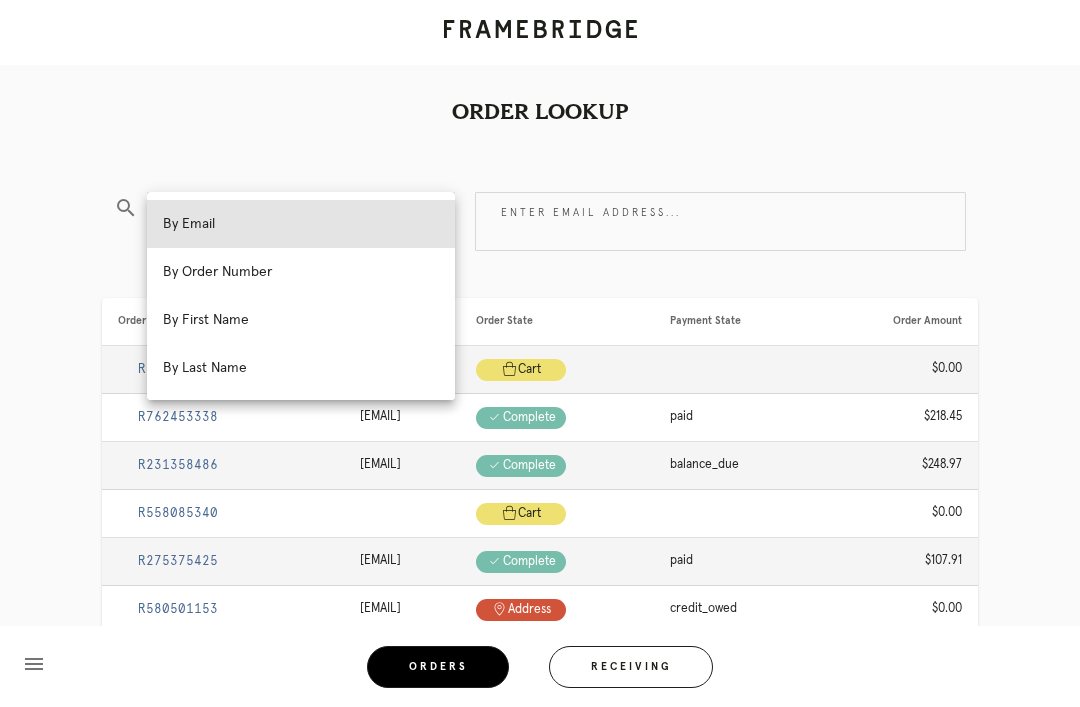click on "Enter email address..." at bounding box center (720, 221) 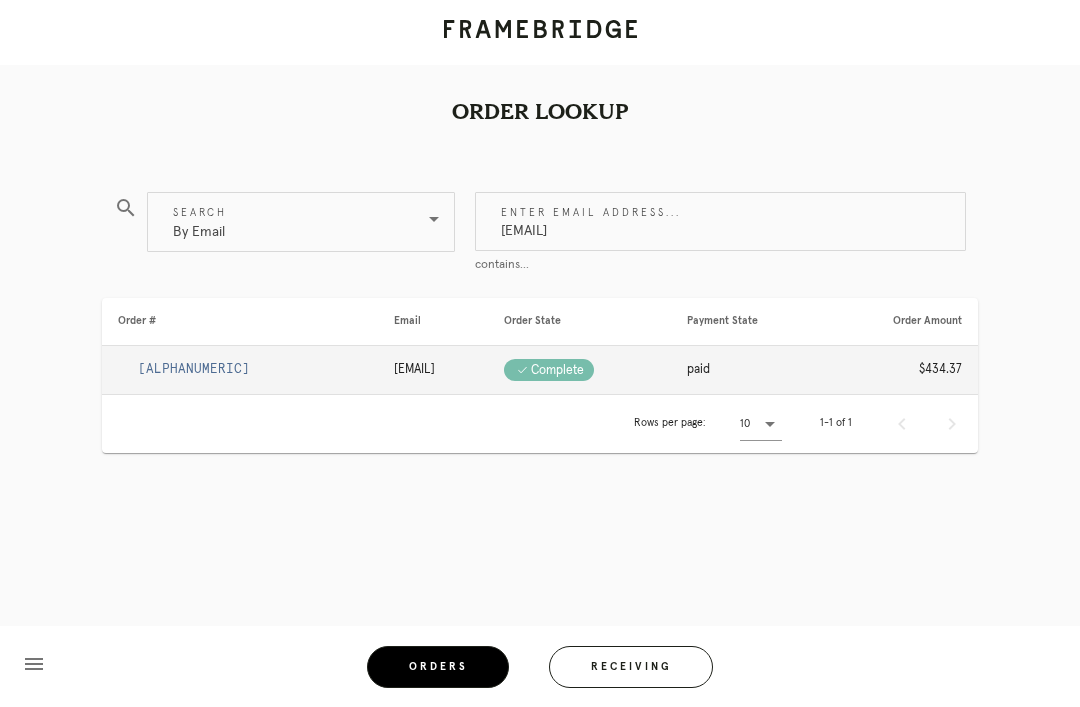 type on "[EMAIL]" 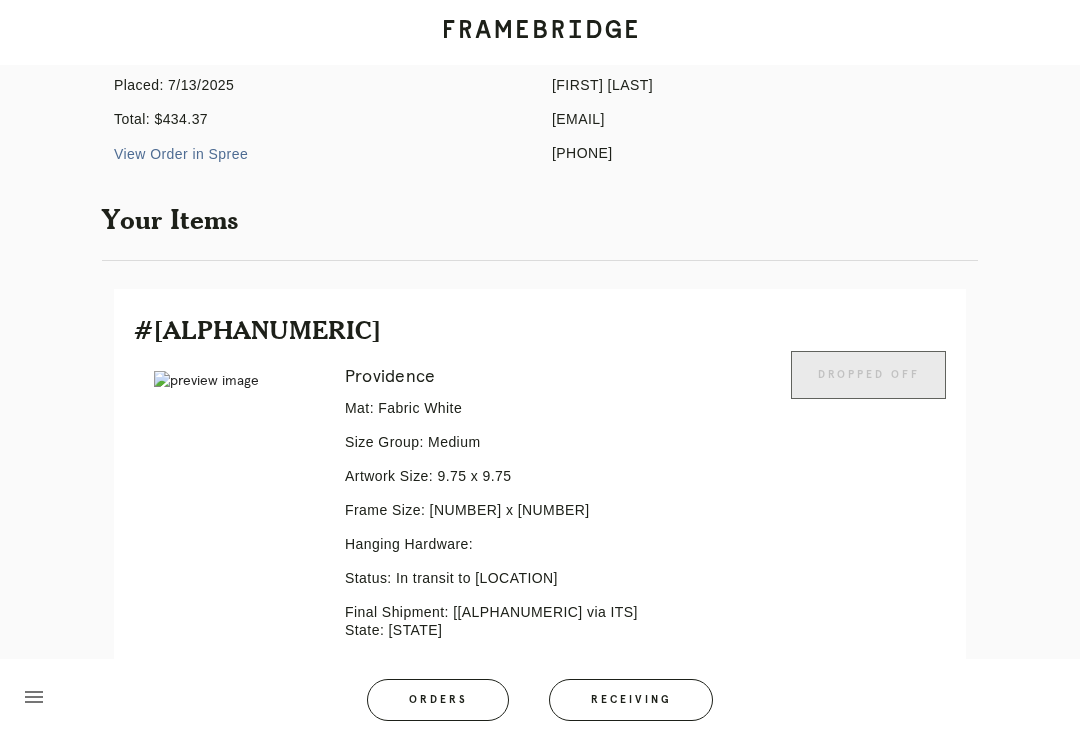 scroll, scrollTop: 358, scrollLeft: 0, axis: vertical 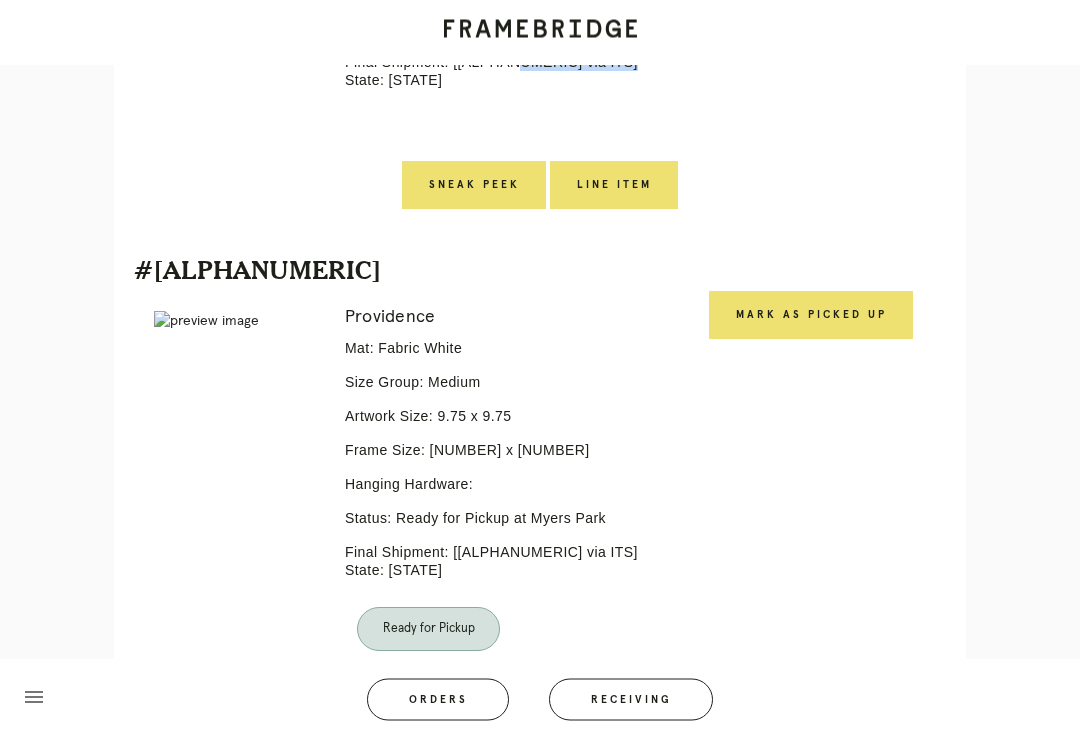 click on "Mark as Picked Up" at bounding box center (811, 316) 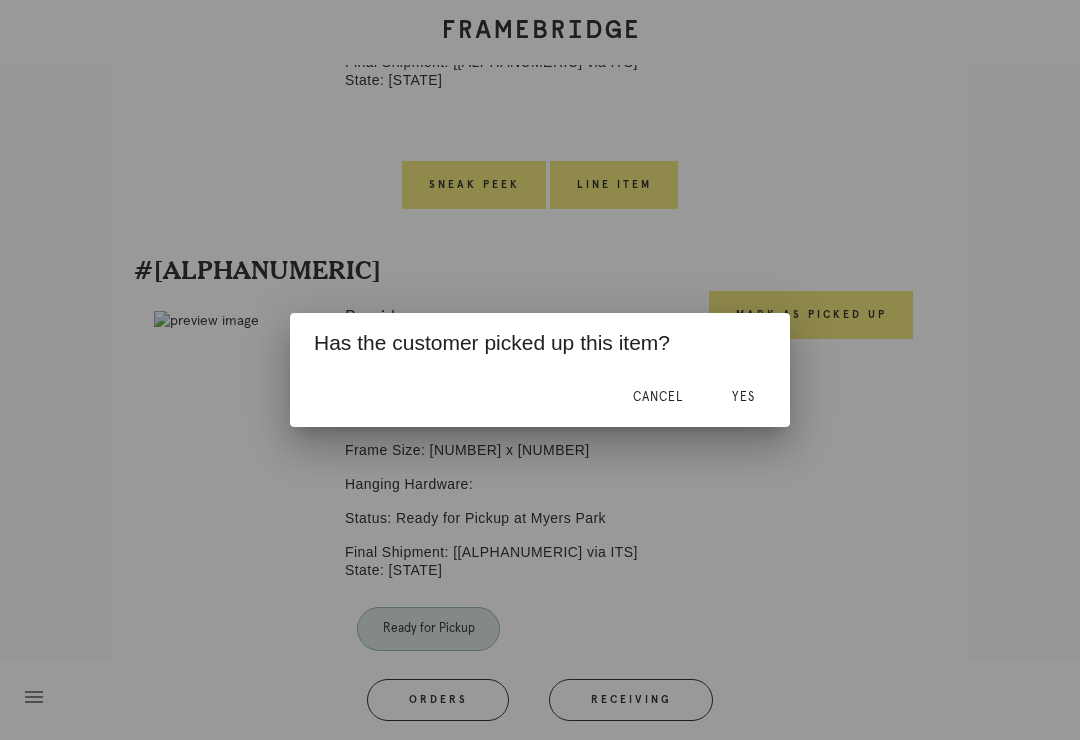 click on "Yes" at bounding box center (743, 397) 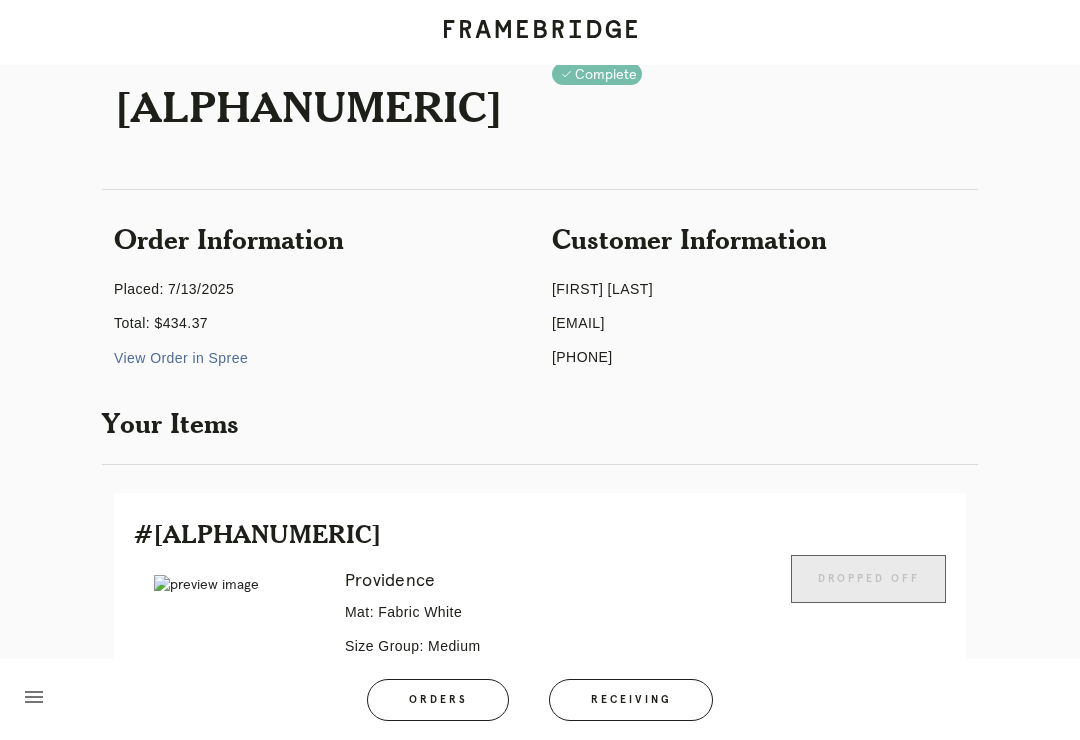 scroll, scrollTop: 0, scrollLeft: 0, axis: both 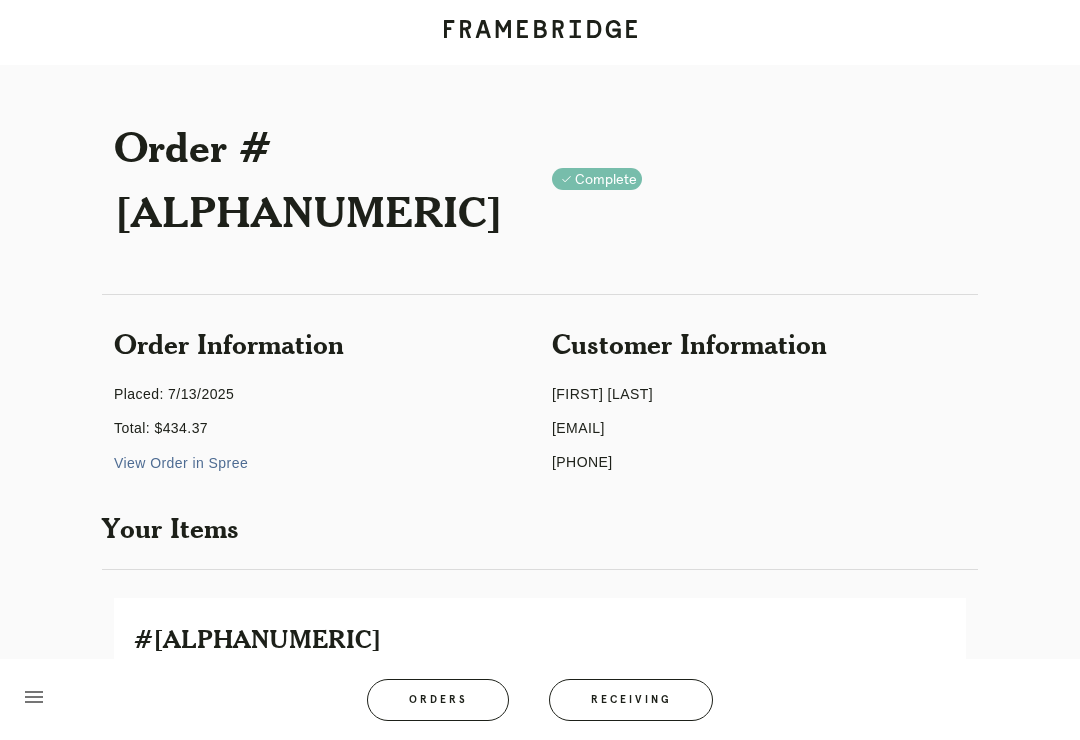 click on "View Order in Spree" at bounding box center (181, 463) 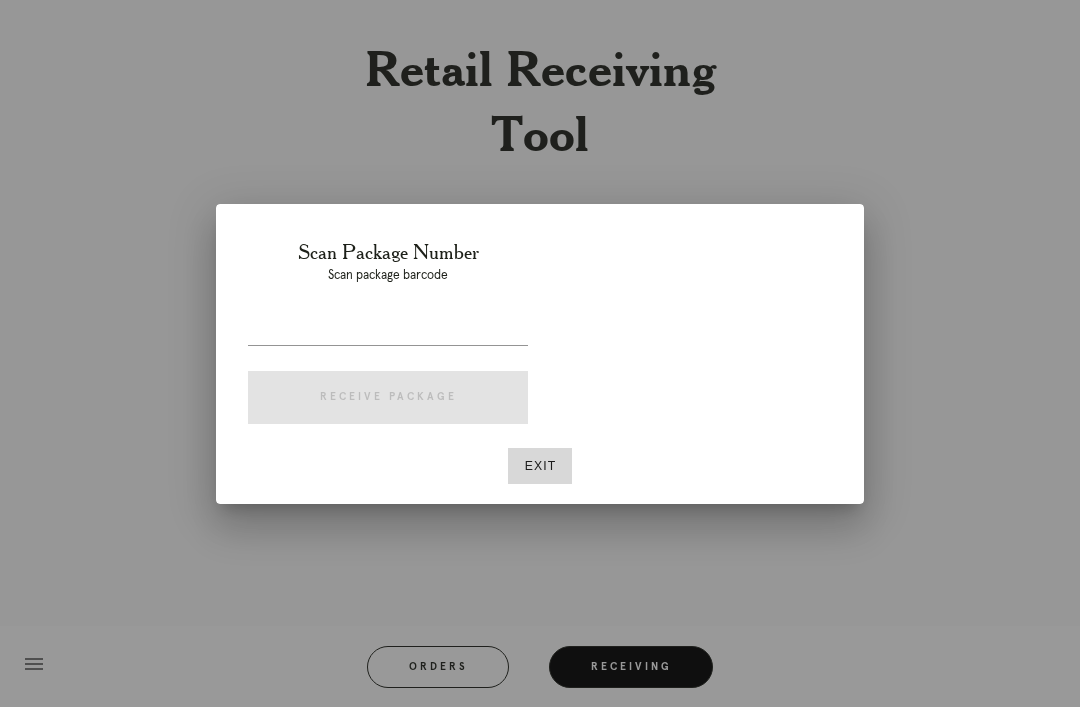 scroll, scrollTop: 0, scrollLeft: 0, axis: both 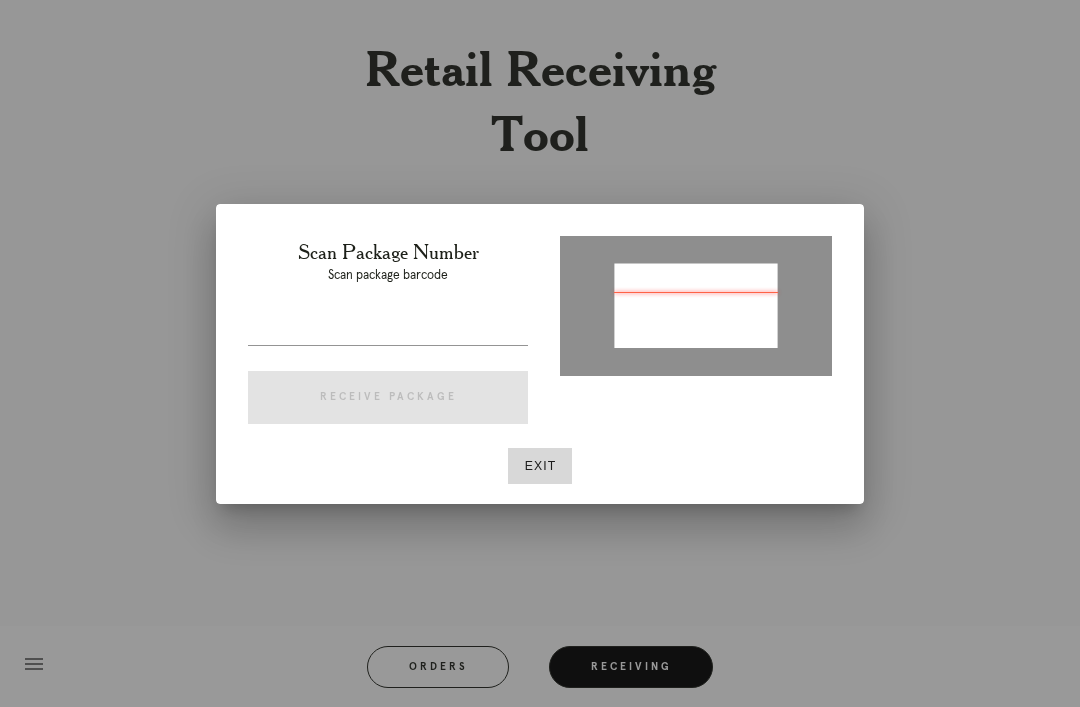 click on "Exit" at bounding box center [540, 466] 